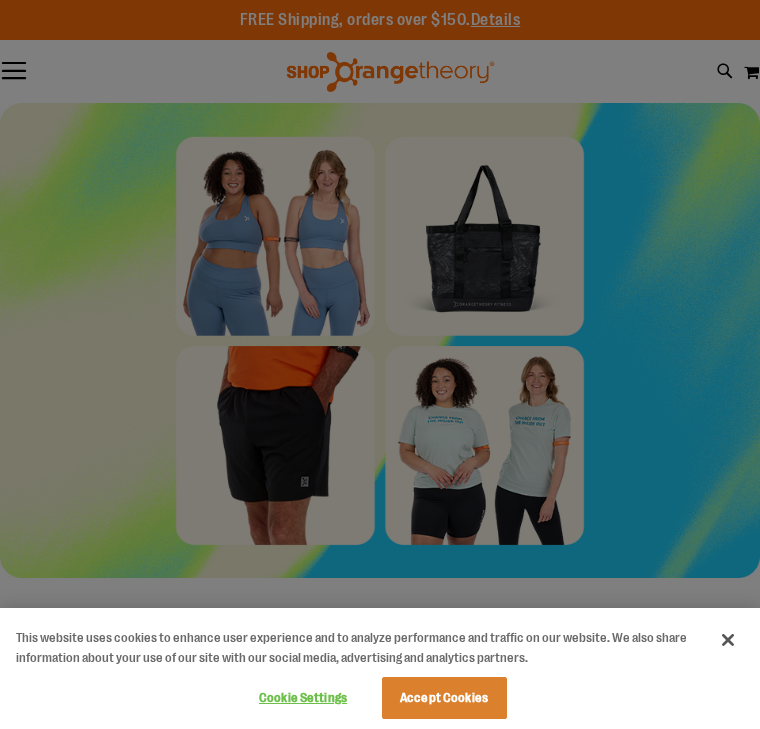 scroll, scrollTop: 0, scrollLeft: 0, axis: both 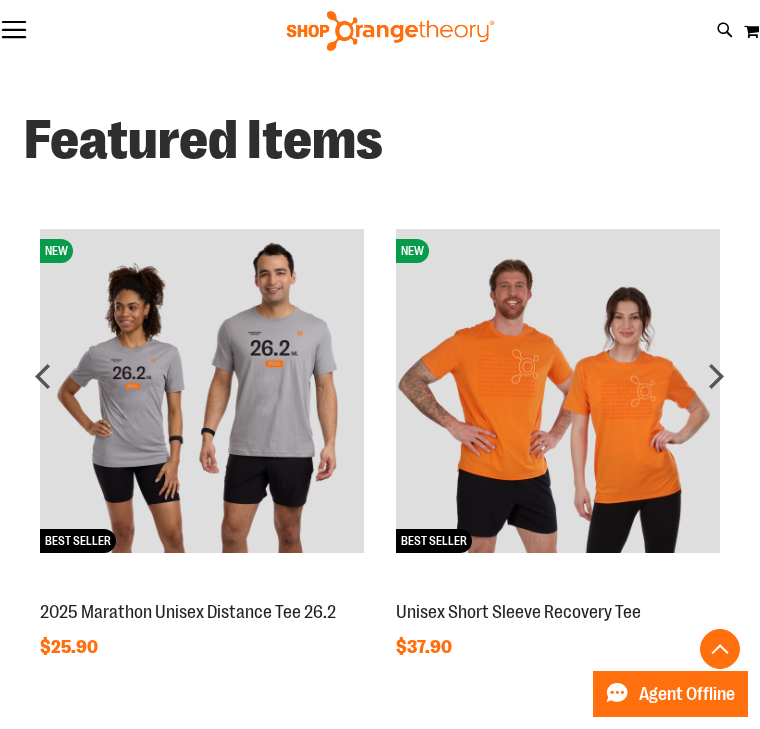 click at bounding box center [558, 391] 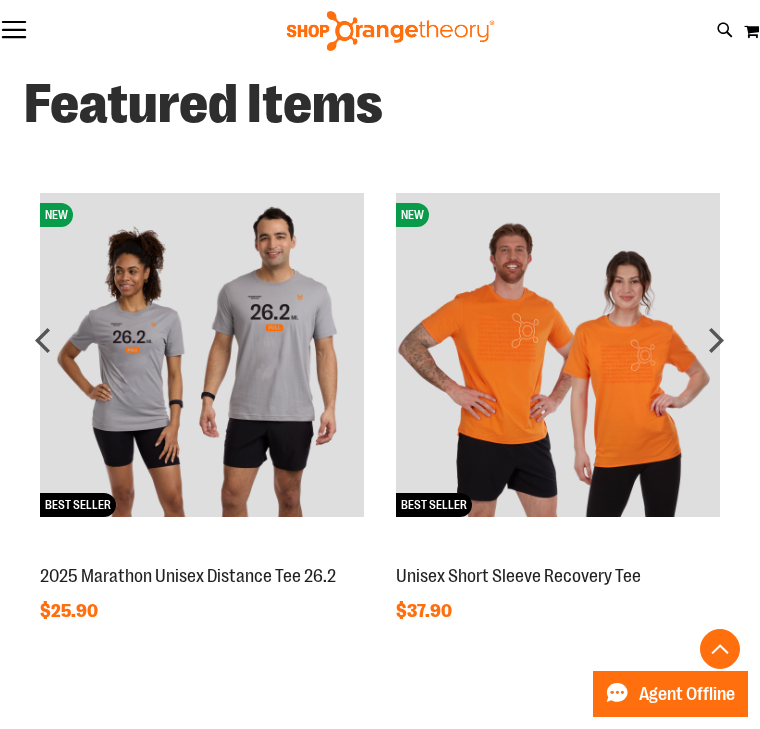 click on "Unisex Short Sleeve Recovery Tee" at bounding box center [518, 576] 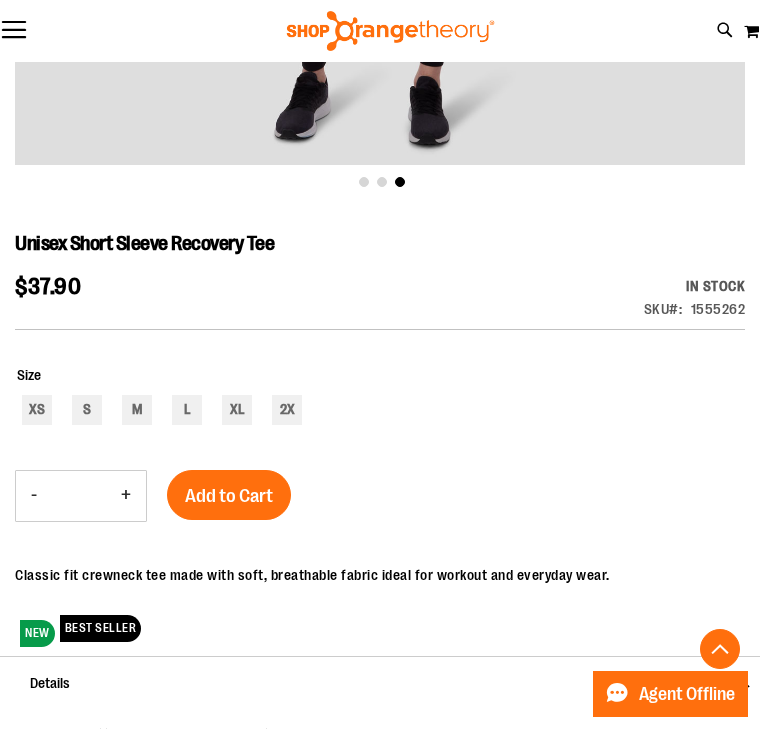 scroll, scrollTop: 692, scrollLeft: 0, axis: vertical 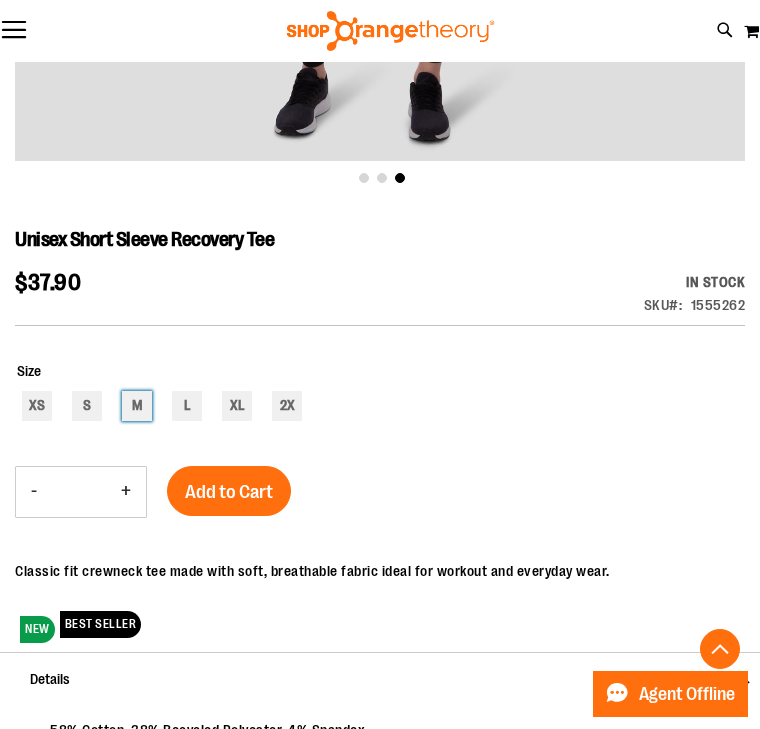 click on "M" at bounding box center [137, 406] 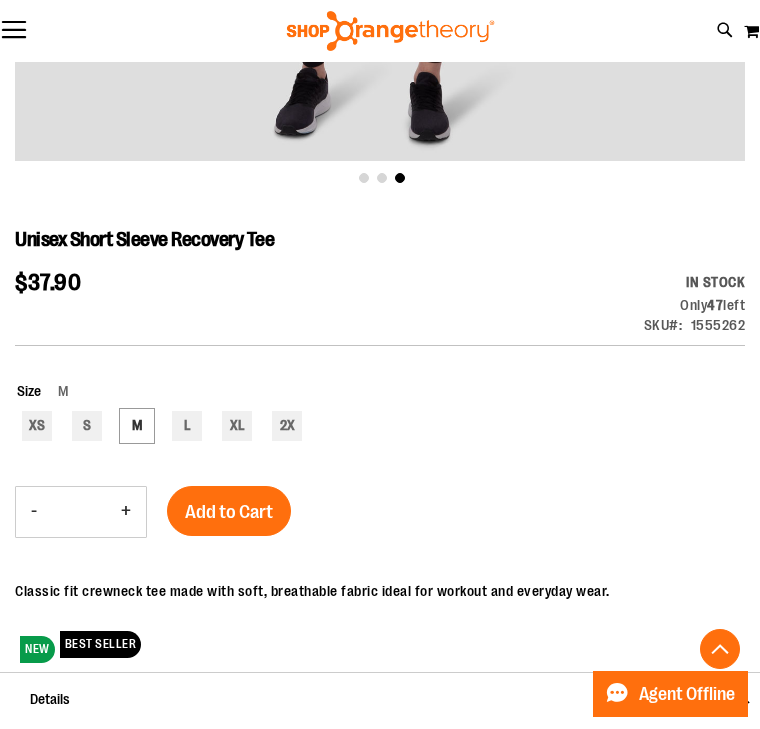 click on "Add to Cart" at bounding box center [229, 512] 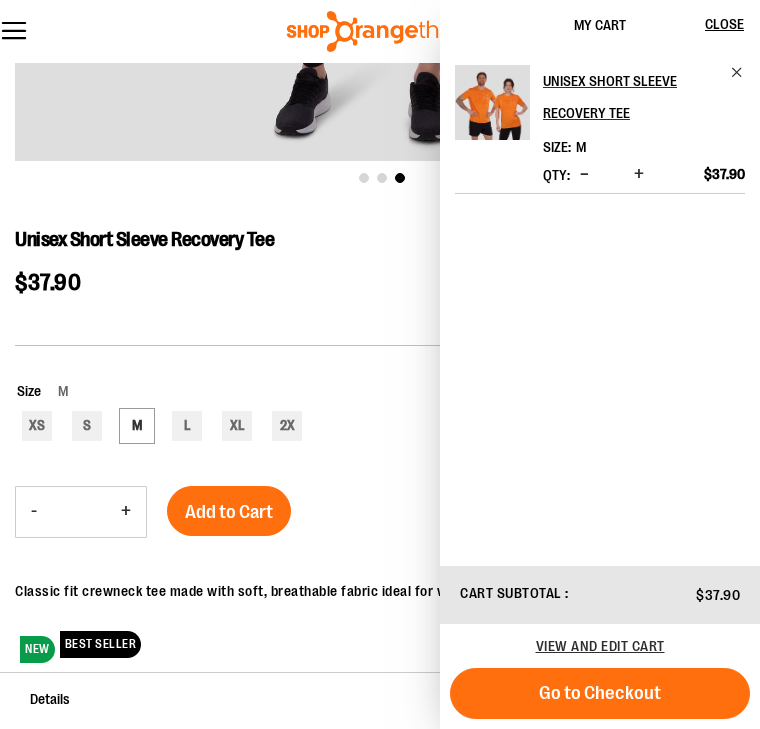 click on "$37.90
In stock
Only  47  left
SKU
1555262" at bounding box center [380, 309] 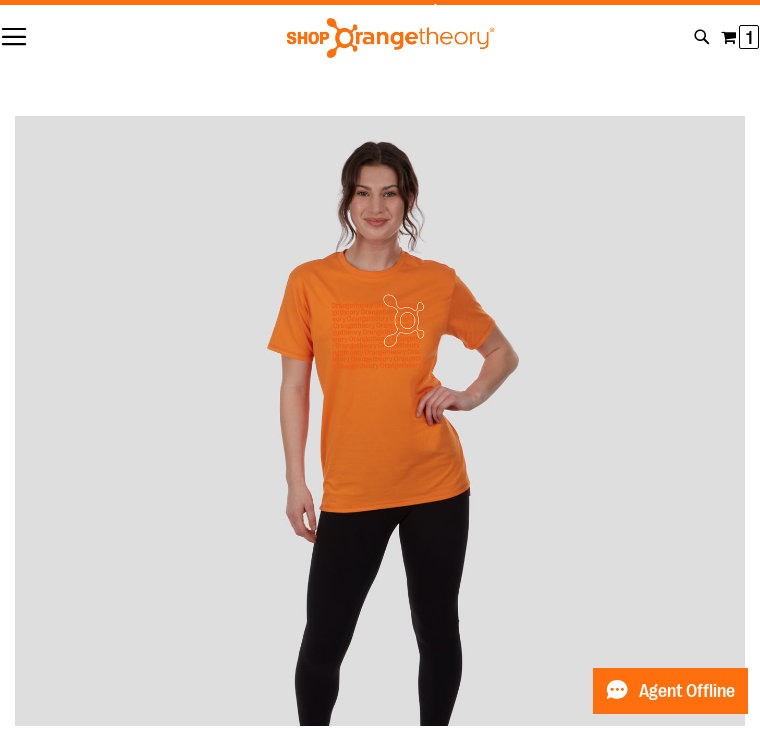 scroll, scrollTop: 0, scrollLeft: 0, axis: both 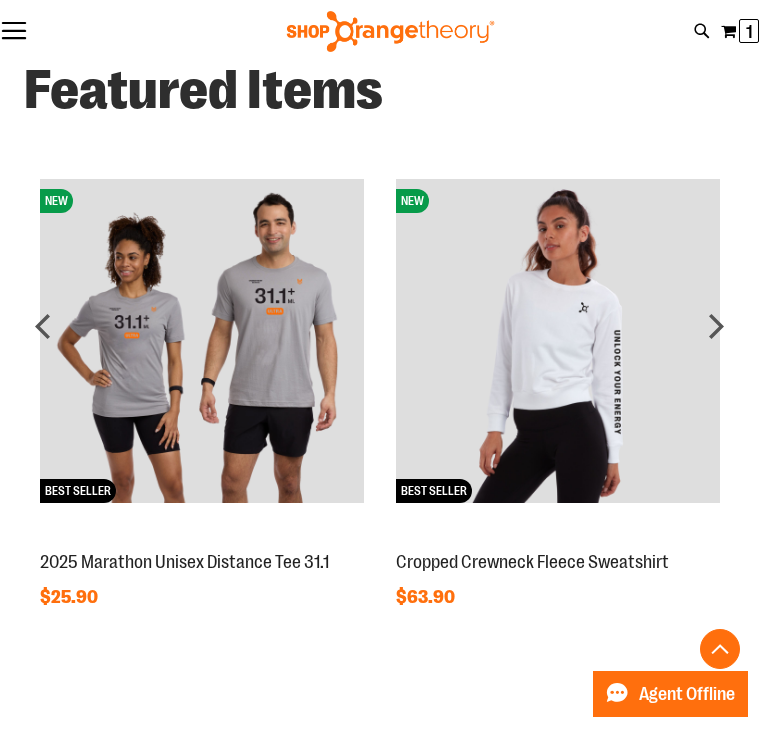 click on "next" at bounding box center (716, 326) 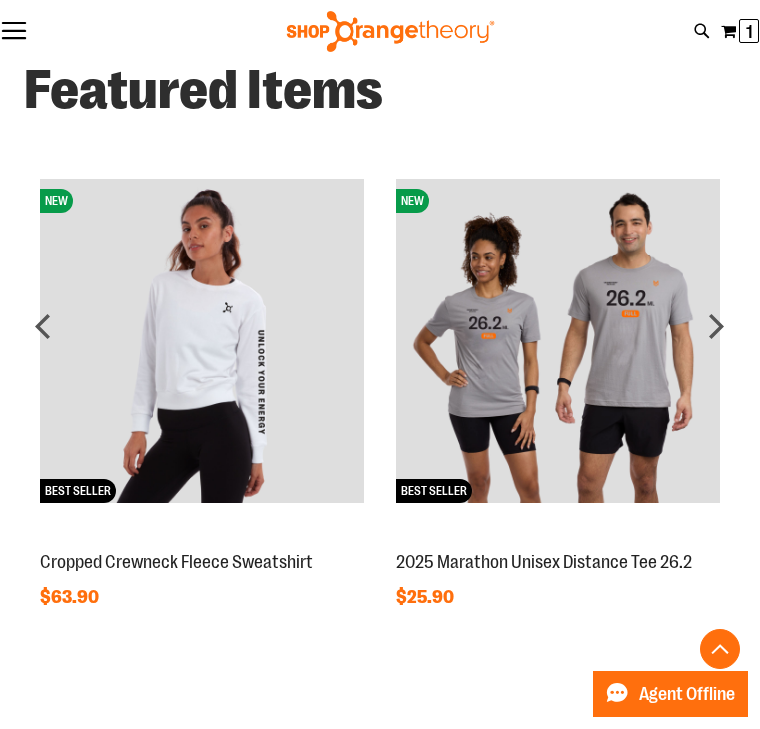 click on "next" at bounding box center [716, 326] 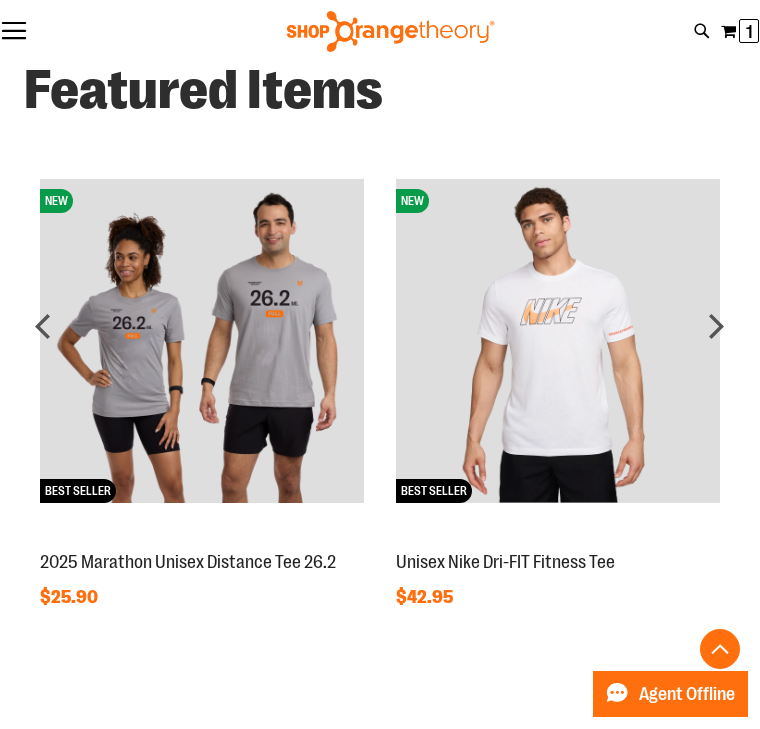 click on "next" at bounding box center (716, 326) 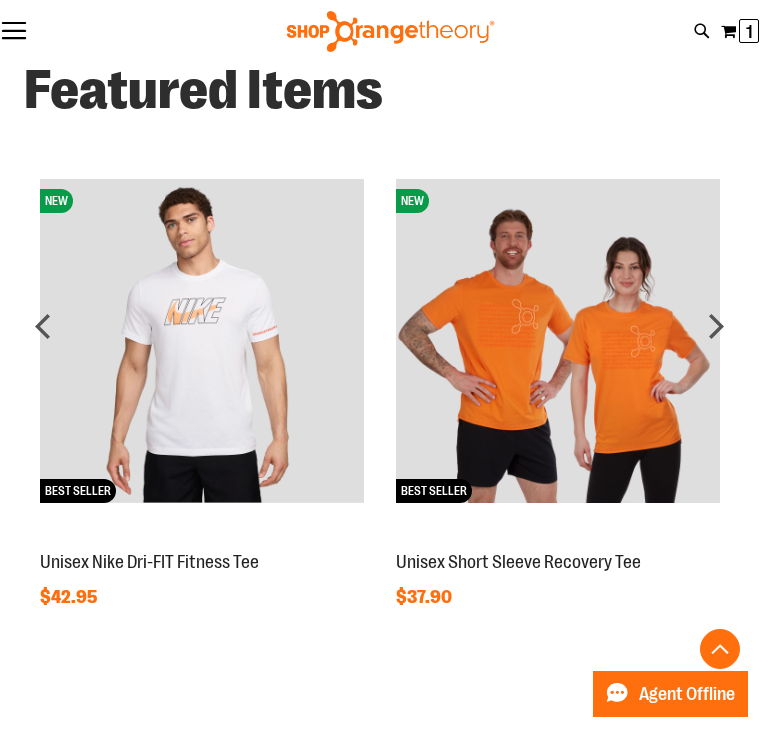 click on "next" at bounding box center [716, 326] 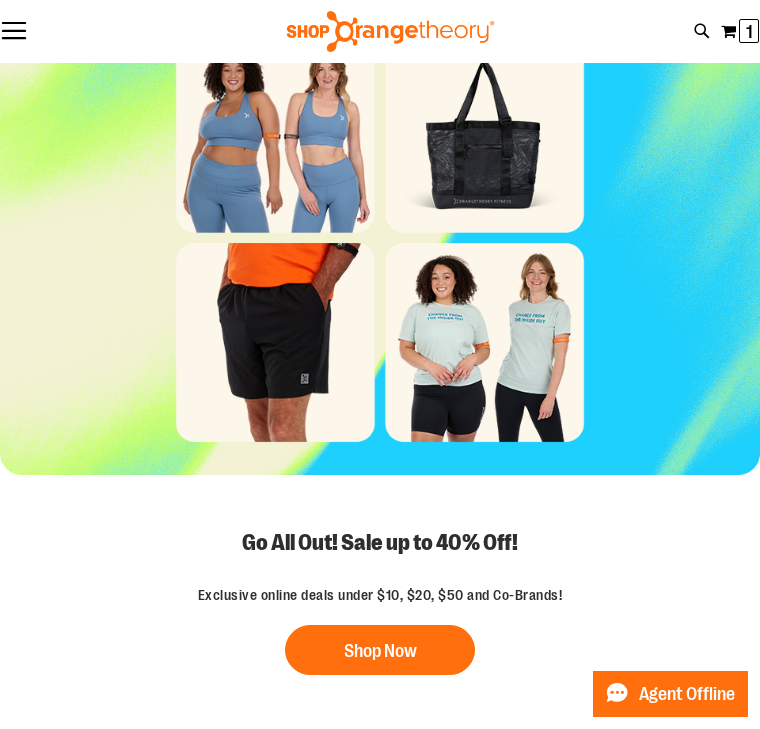 scroll, scrollTop: 156, scrollLeft: 0, axis: vertical 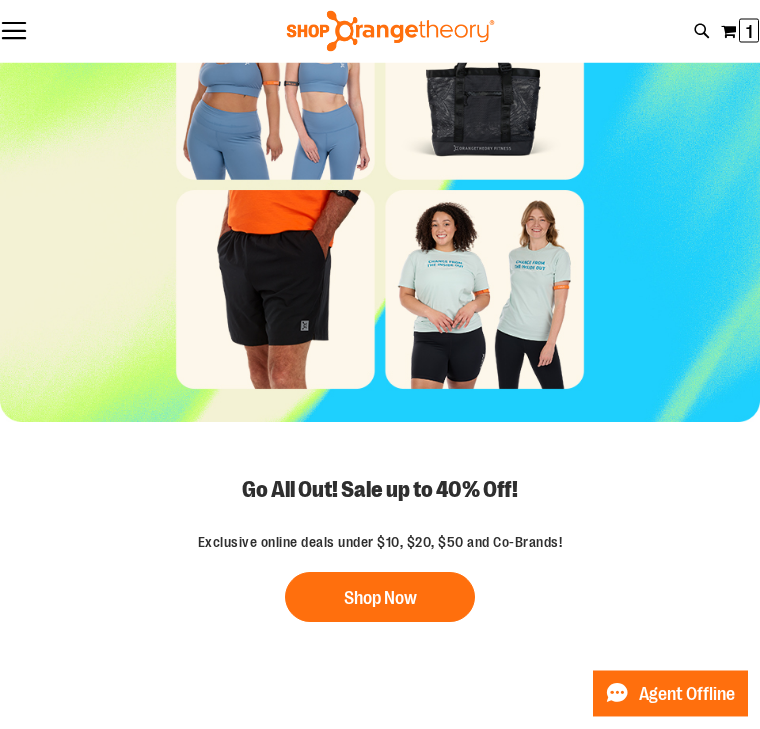 click on "Shop Now" at bounding box center [380, 598] 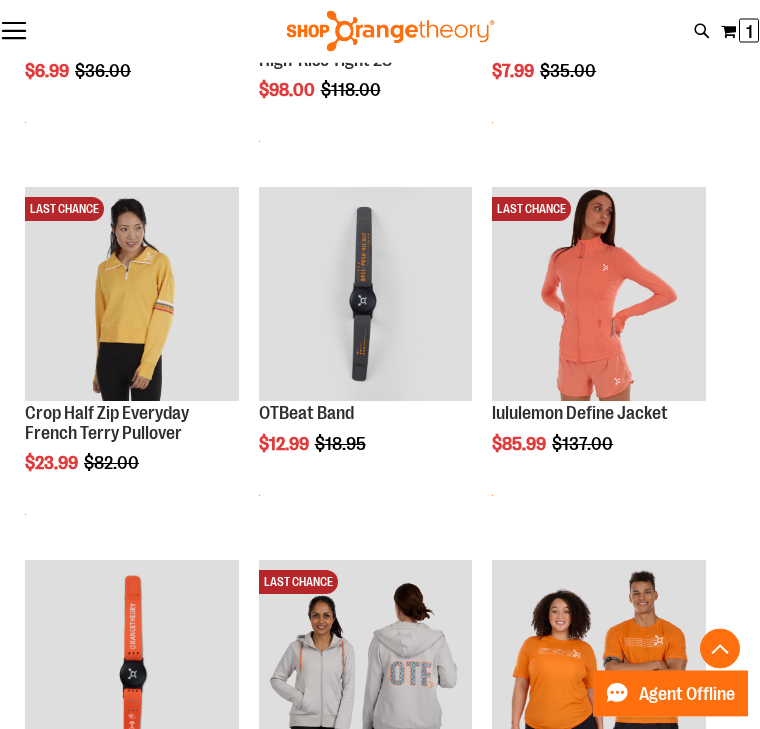 scroll, scrollTop: 908, scrollLeft: 0, axis: vertical 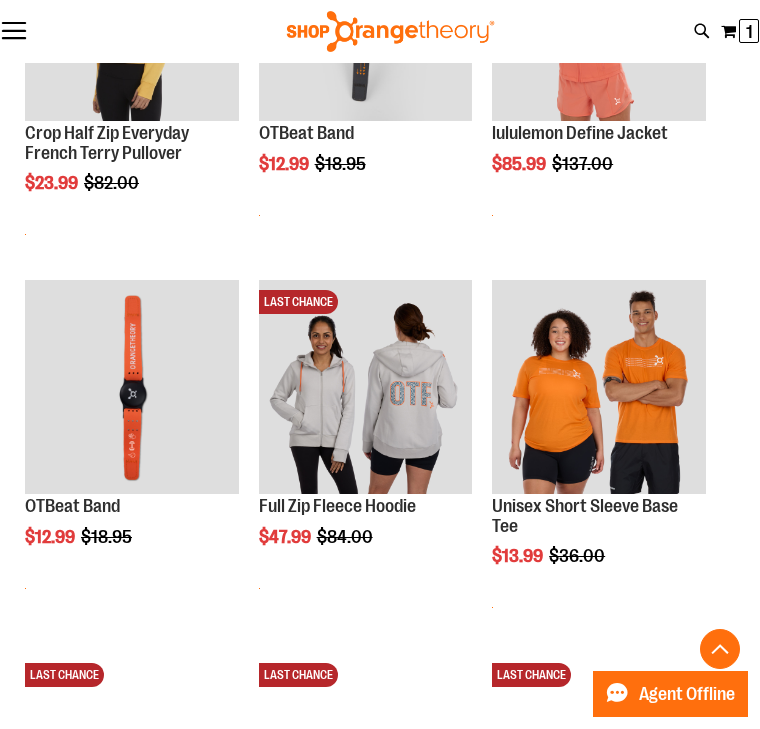click on "OTBeat Band" at bounding box center [72, 506] 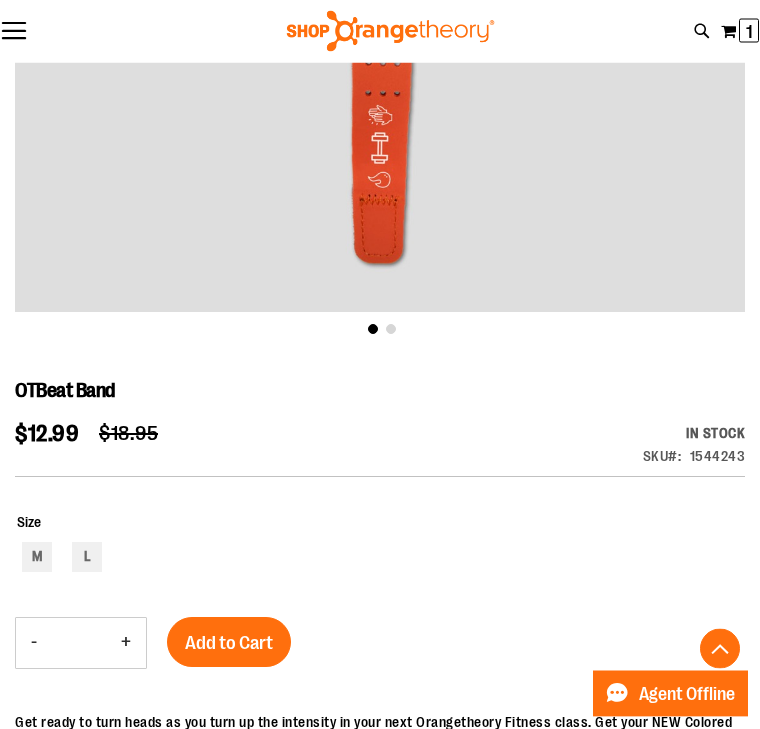 scroll, scrollTop: 543, scrollLeft: 0, axis: vertical 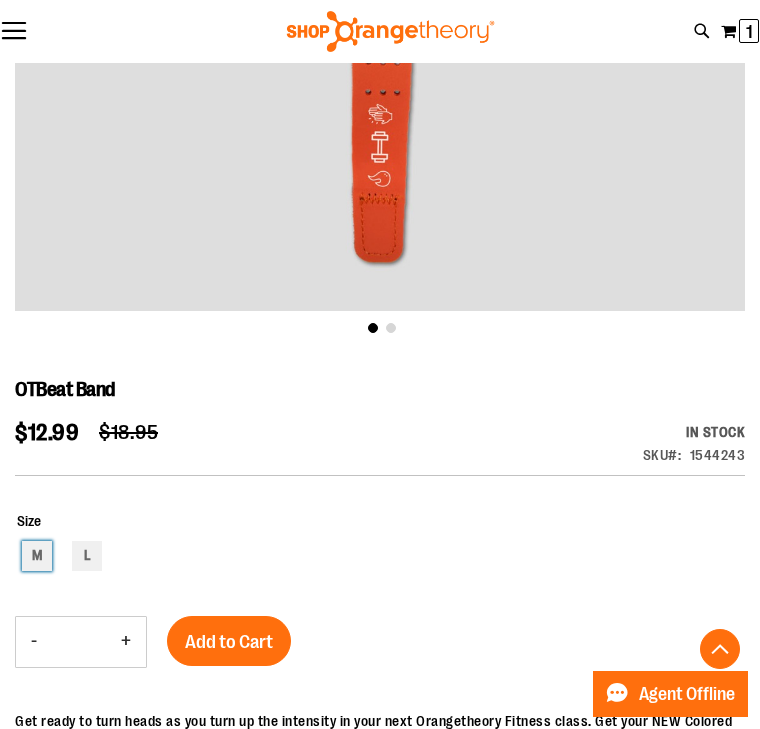 click on "M" at bounding box center [37, 556] 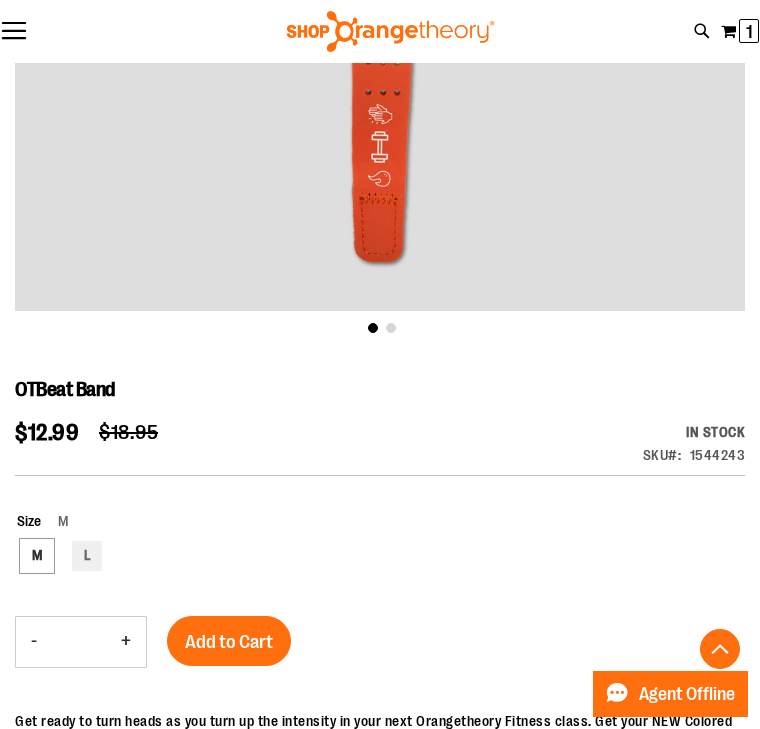 click on "Add to Cart" at bounding box center [229, 642] 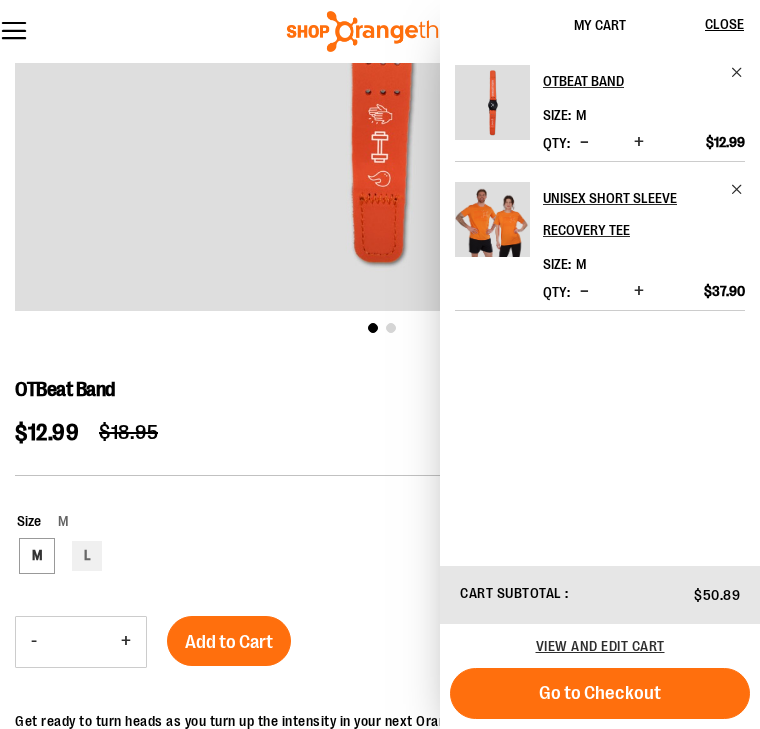 click on "OTBeat Band
$12.99
Regular Price
$18.95
In stock
Only  %1  left
SKU
1544243
Size M M L ***
-
Qty
*
+
Add to Cart" at bounding box center [380, 771] 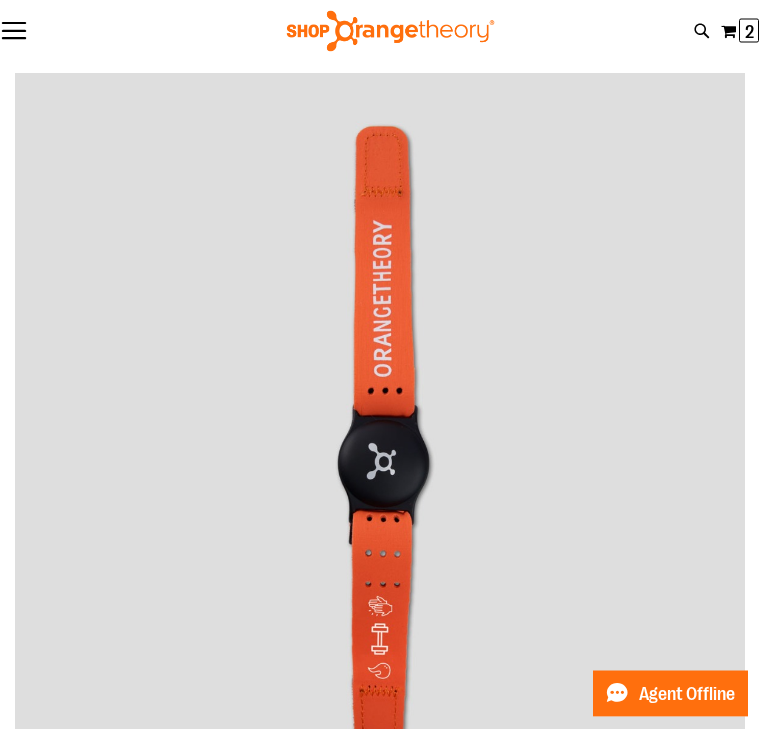 scroll, scrollTop: 0, scrollLeft: 0, axis: both 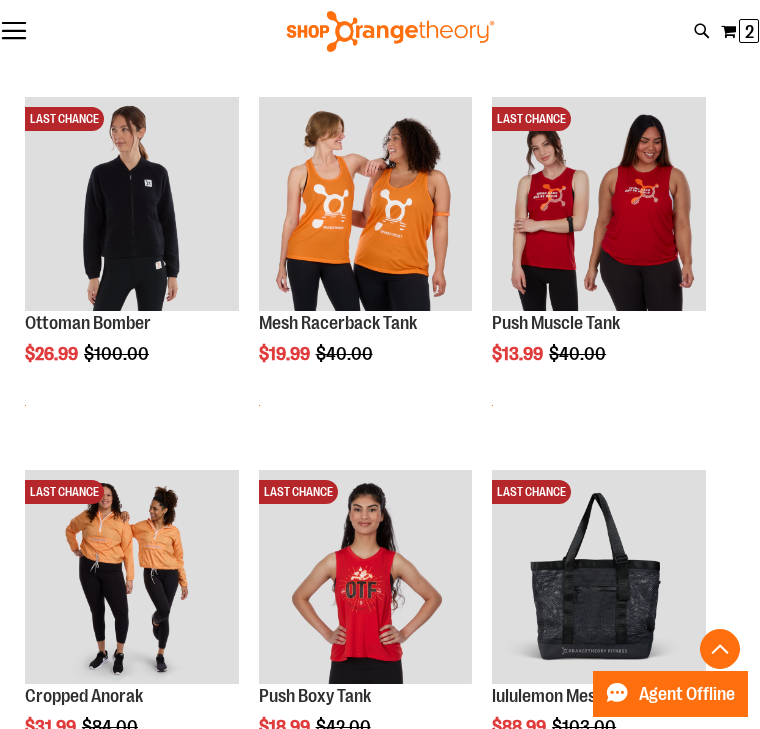 click at bounding box center (132, 204) 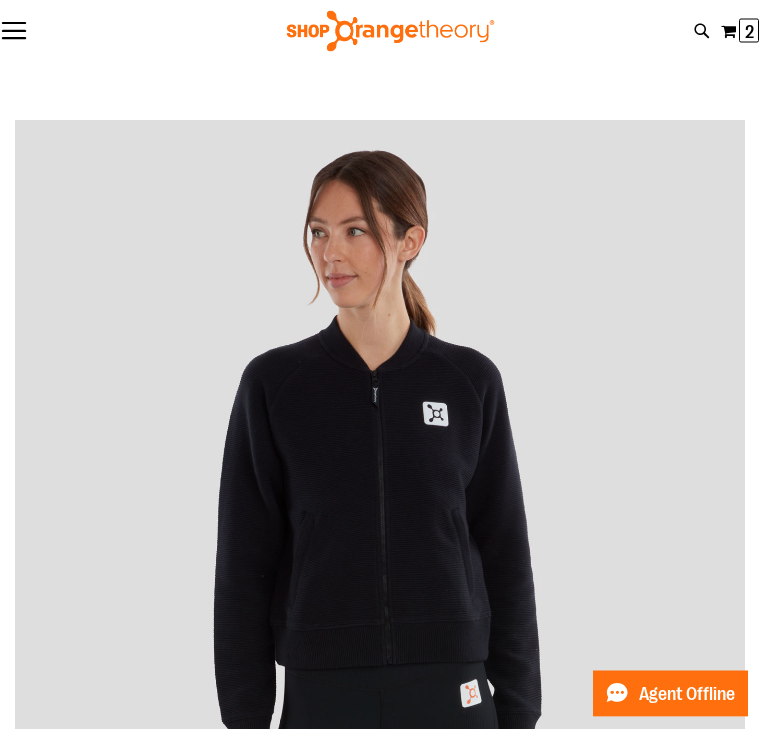 scroll, scrollTop: 0, scrollLeft: 0, axis: both 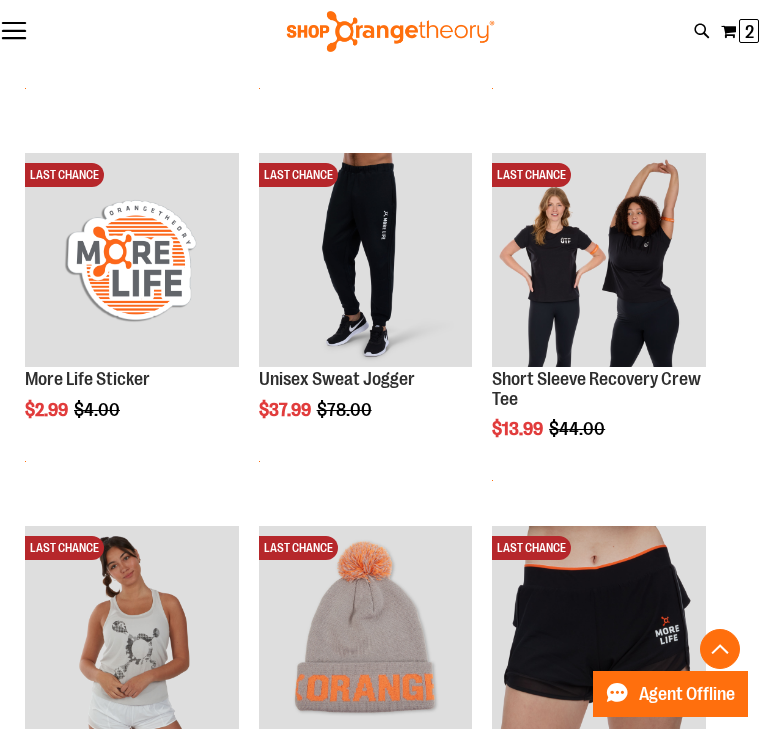 click on "More Life Sticker" at bounding box center [87, 379] 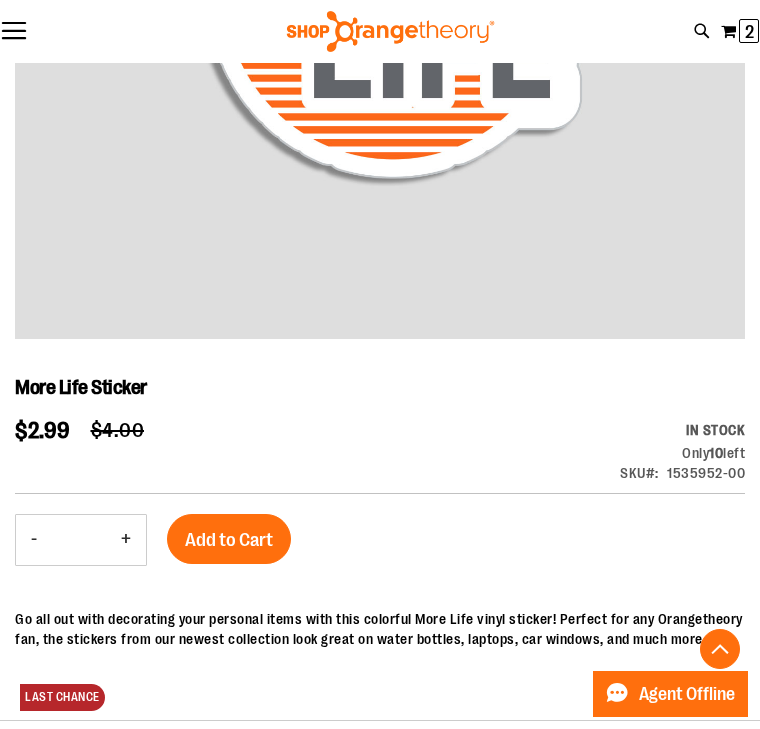 scroll, scrollTop: 536, scrollLeft: 0, axis: vertical 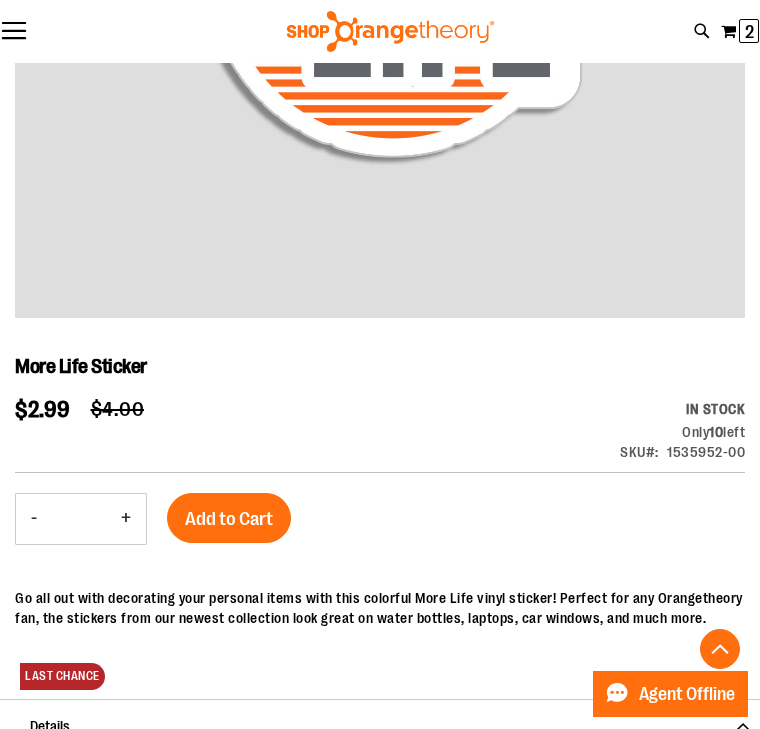 click on "Add to Cart" at bounding box center (229, 519) 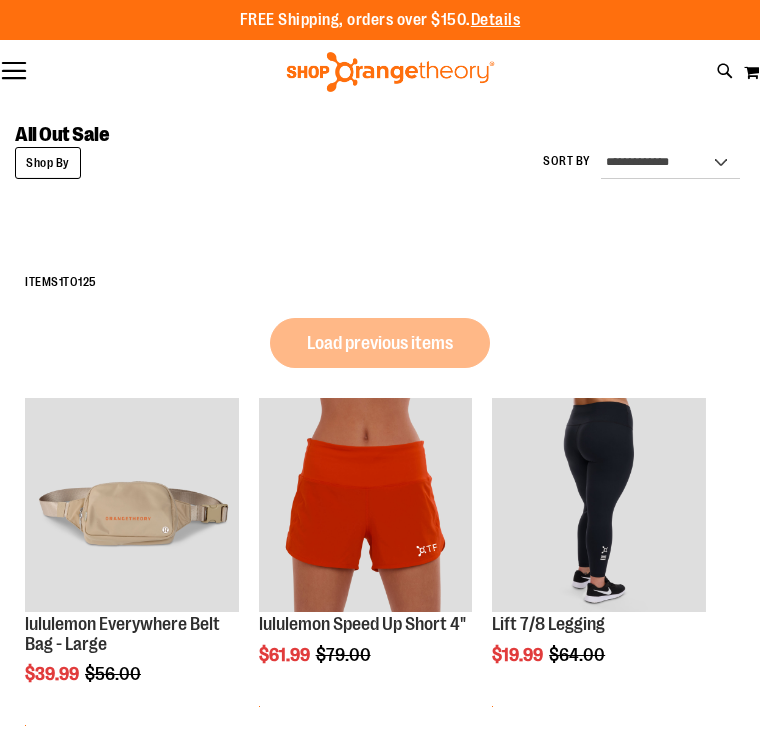 scroll, scrollTop: 37, scrollLeft: 0, axis: vertical 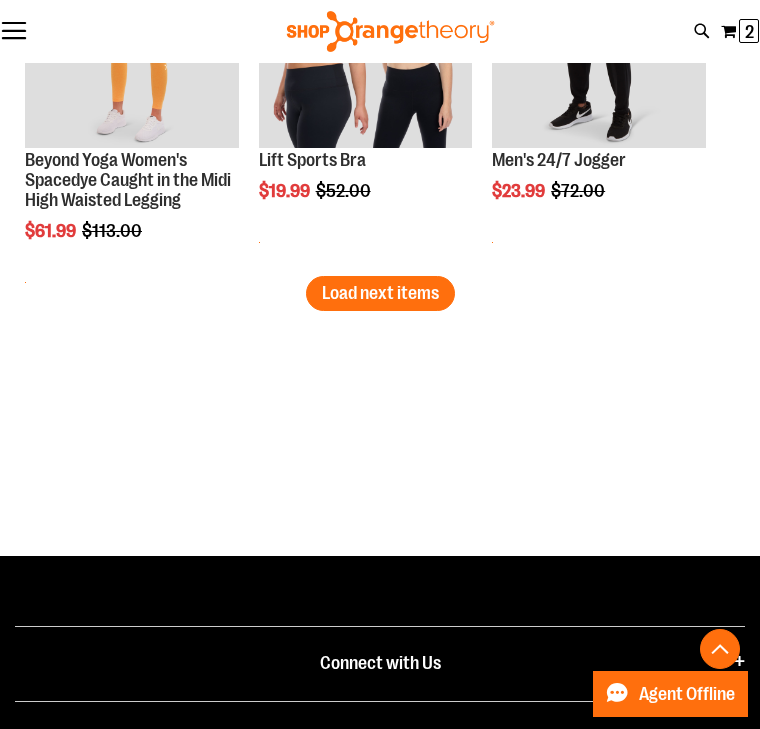 click on "Load next items" at bounding box center (380, 293) 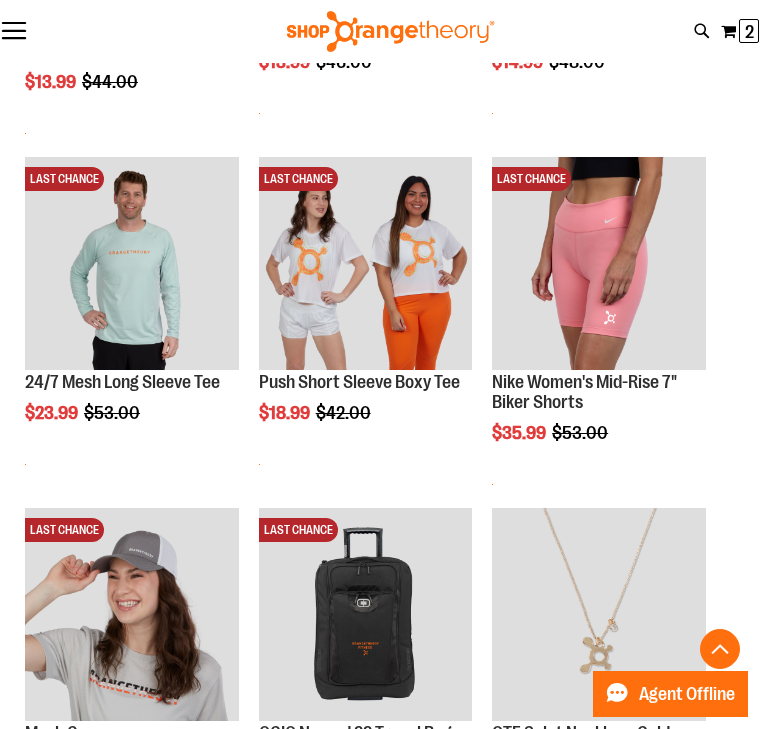 scroll, scrollTop: 4856, scrollLeft: 0, axis: vertical 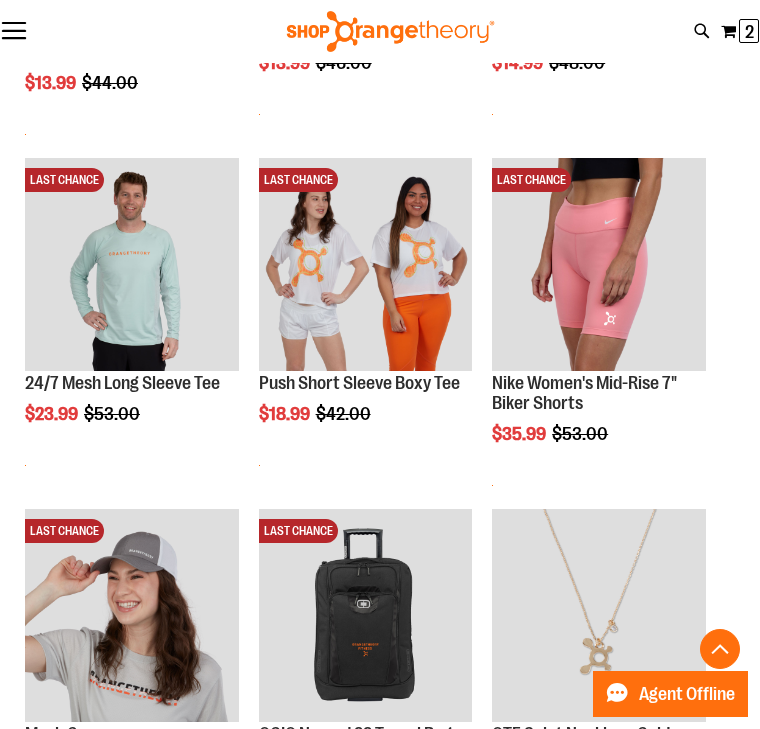 click on "Nike Women's Mid-Rise 7" Biker Shorts" at bounding box center (584, 393) 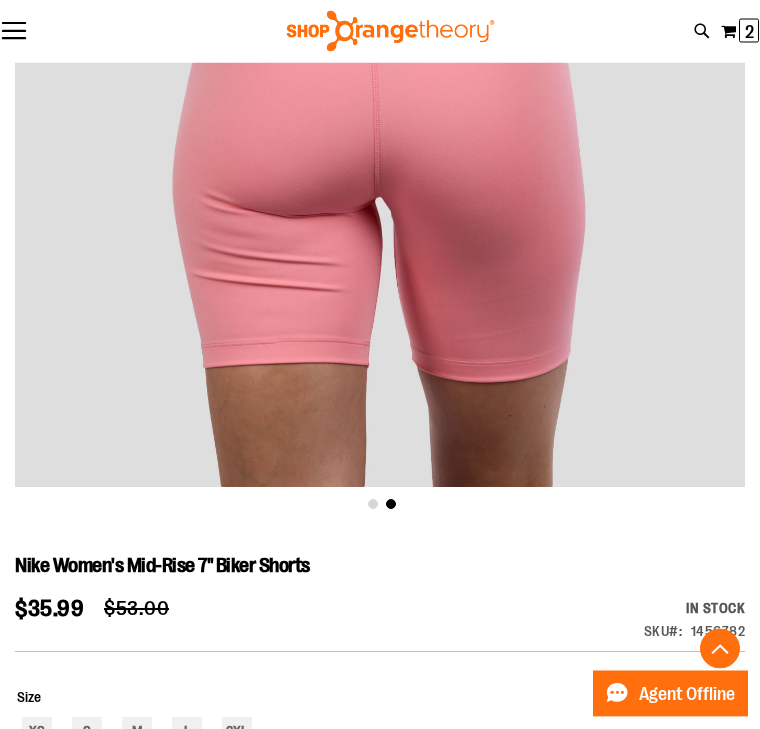 scroll, scrollTop: 362, scrollLeft: 0, axis: vertical 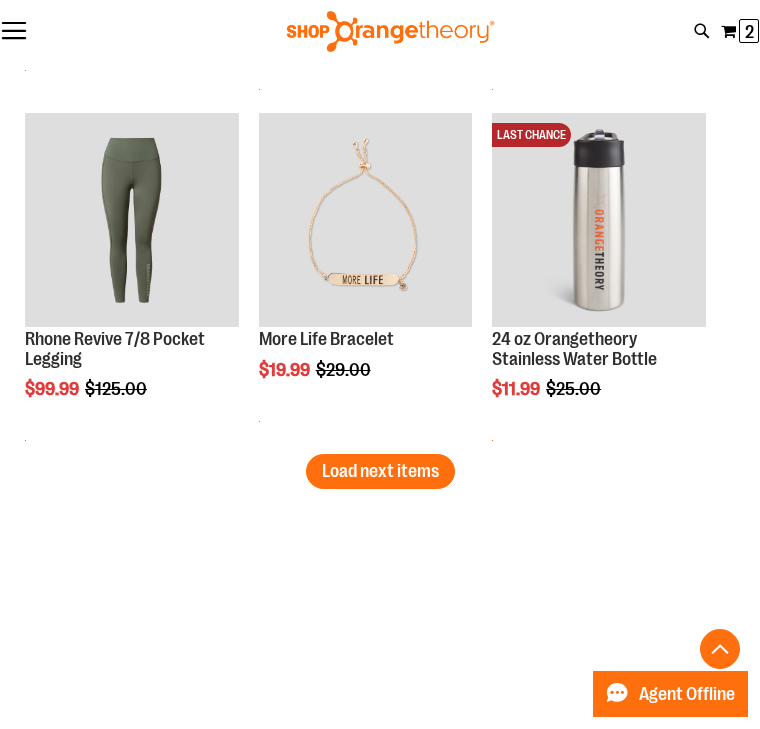 click on "Load next items" at bounding box center [380, 471] 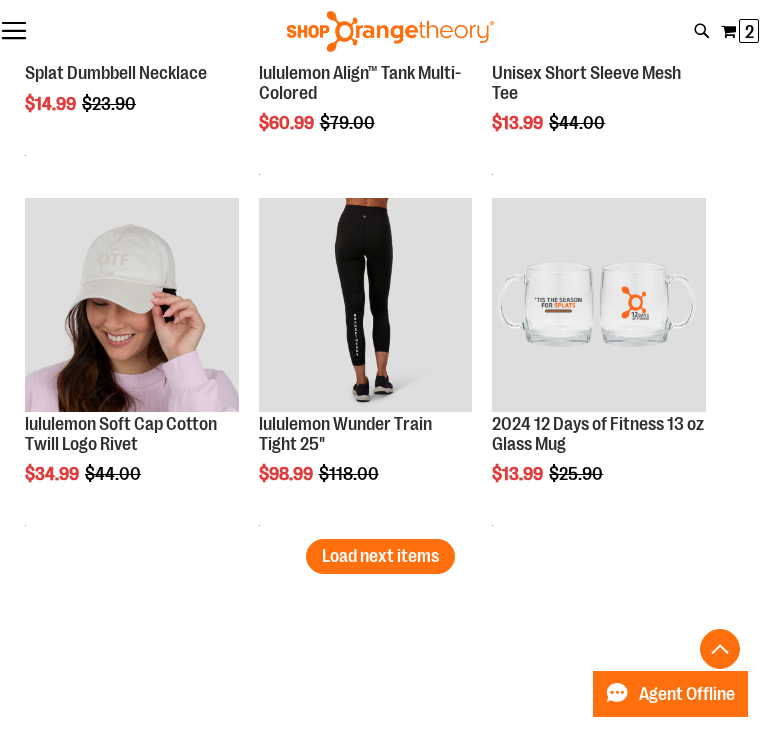 scroll, scrollTop: 5467, scrollLeft: 0, axis: vertical 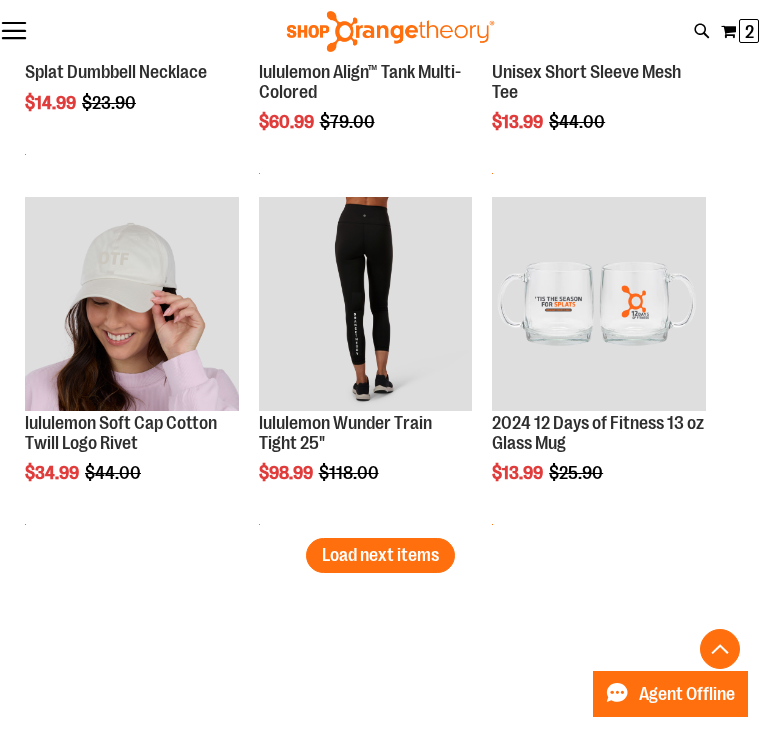click on "Load next items" at bounding box center (380, 555) 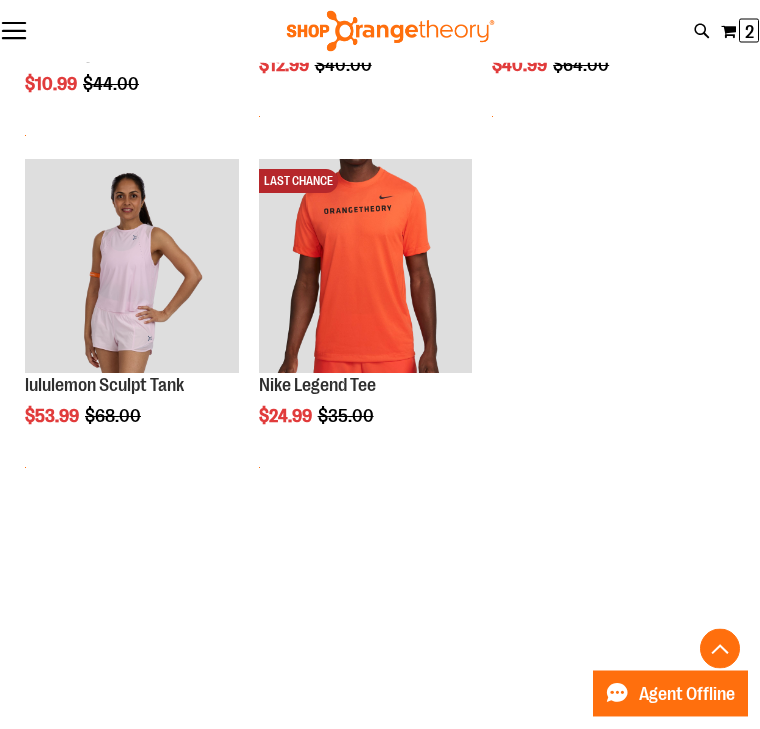 scroll, scrollTop: 6207, scrollLeft: 0, axis: vertical 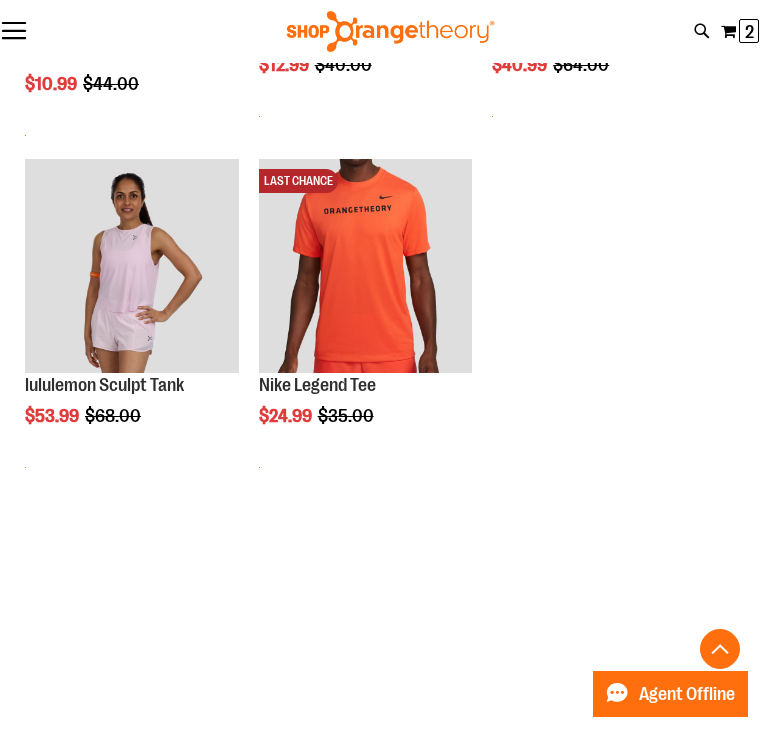 click on "lululemon Sculpt Tank" at bounding box center (104, 385) 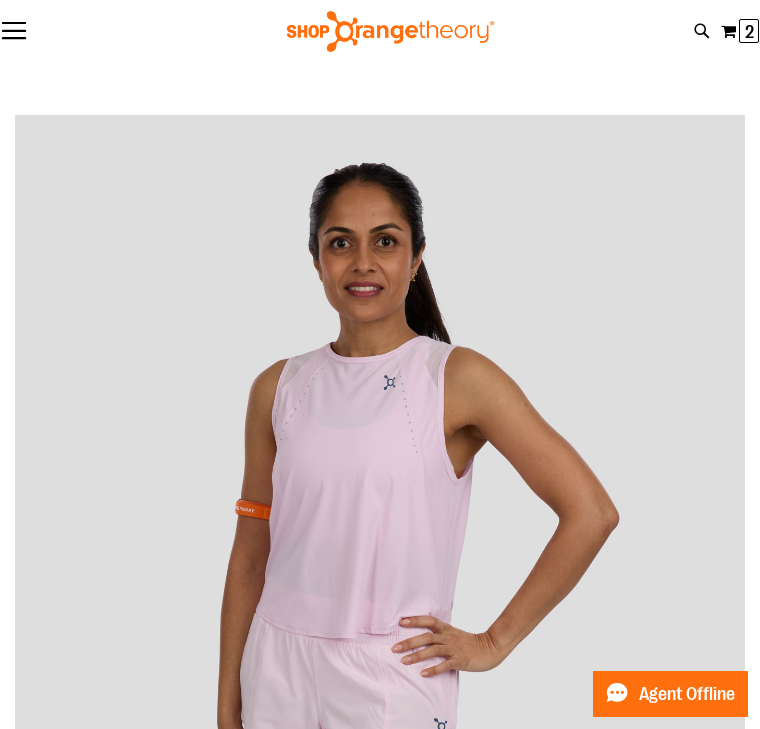 scroll, scrollTop: 0, scrollLeft: 0, axis: both 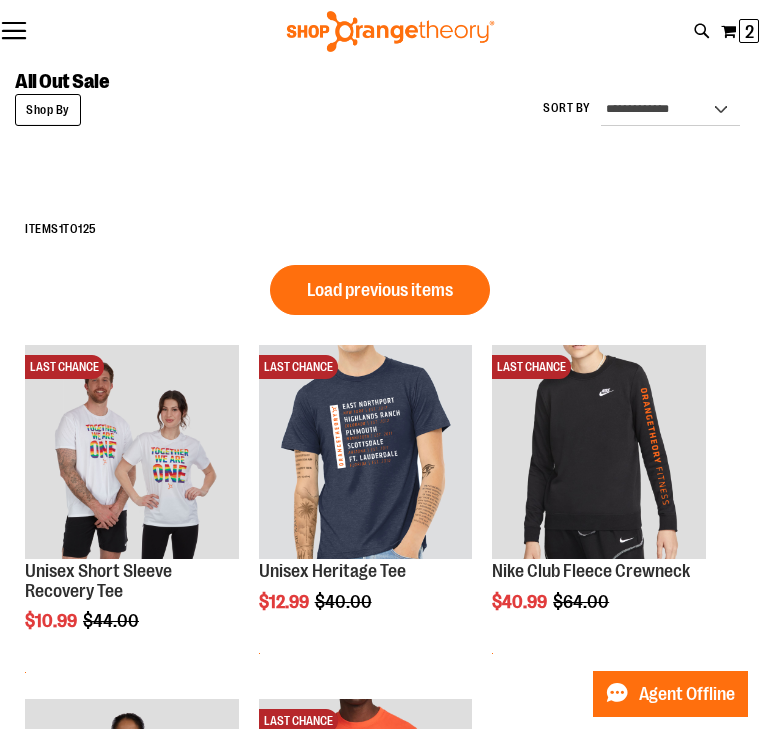 click on "2" at bounding box center (749, 32) 